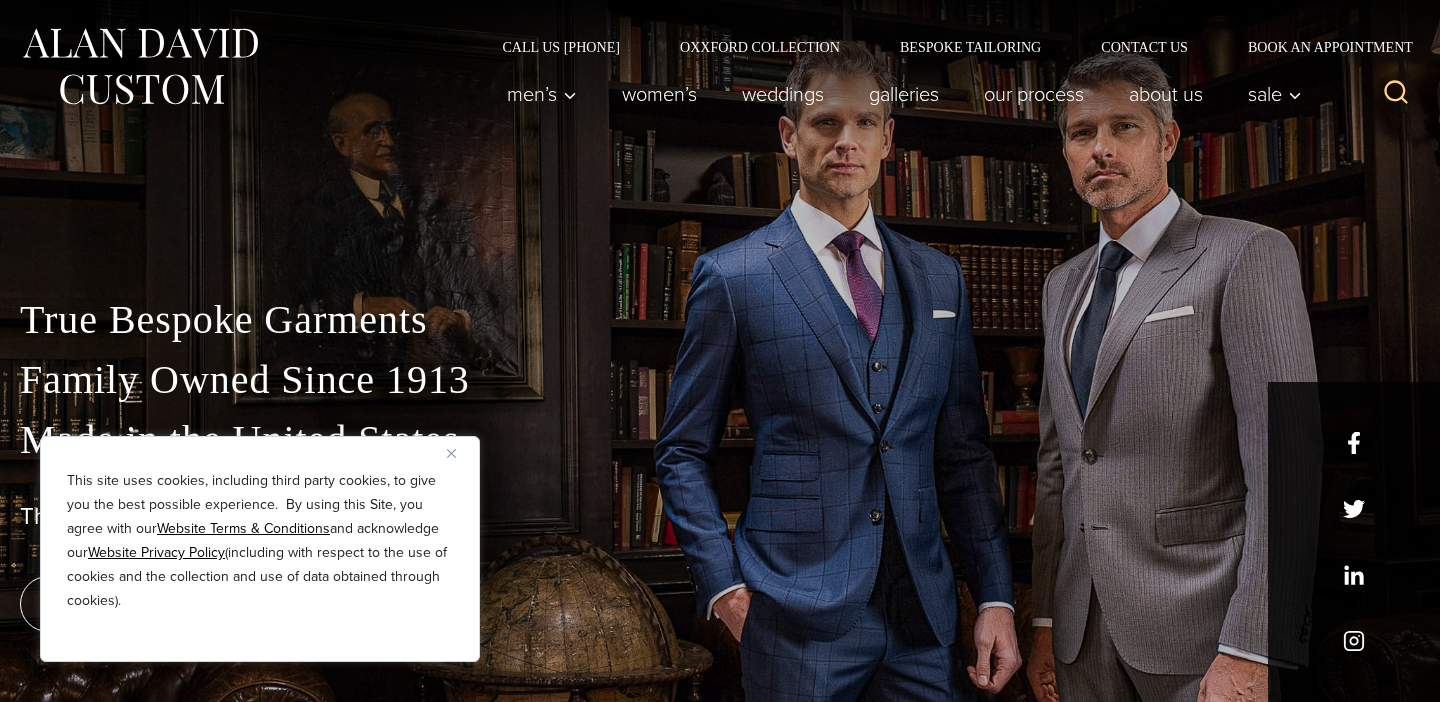scroll, scrollTop: 0, scrollLeft: 0, axis: both 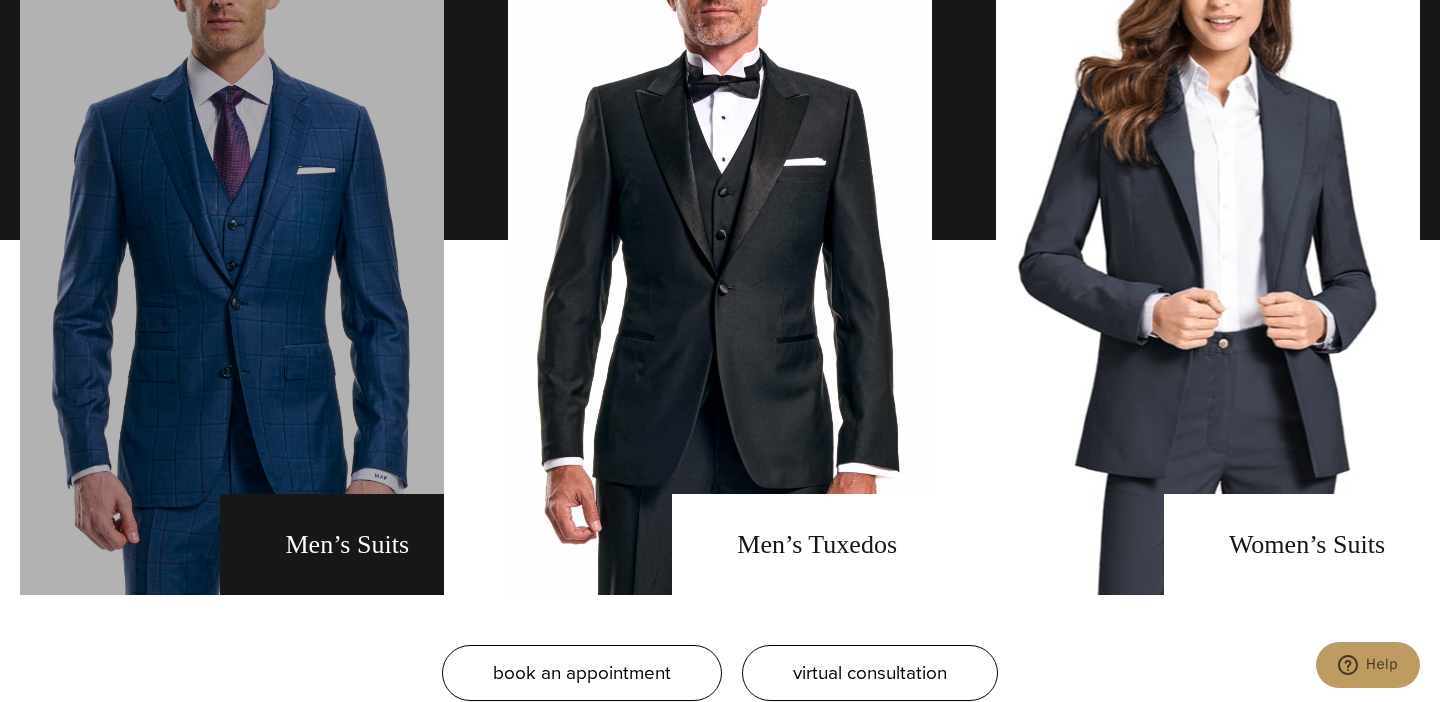 click at bounding box center [232, 240] 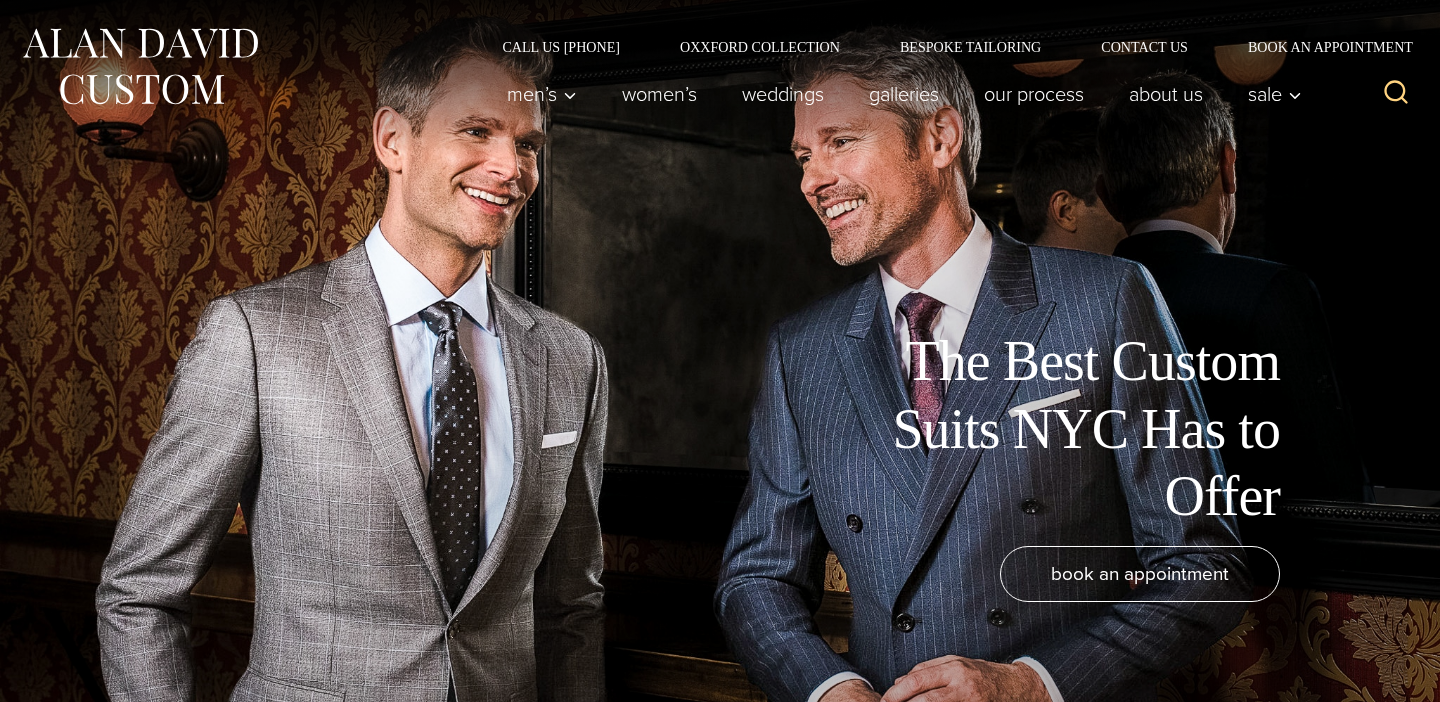 scroll, scrollTop: 0, scrollLeft: 0, axis: both 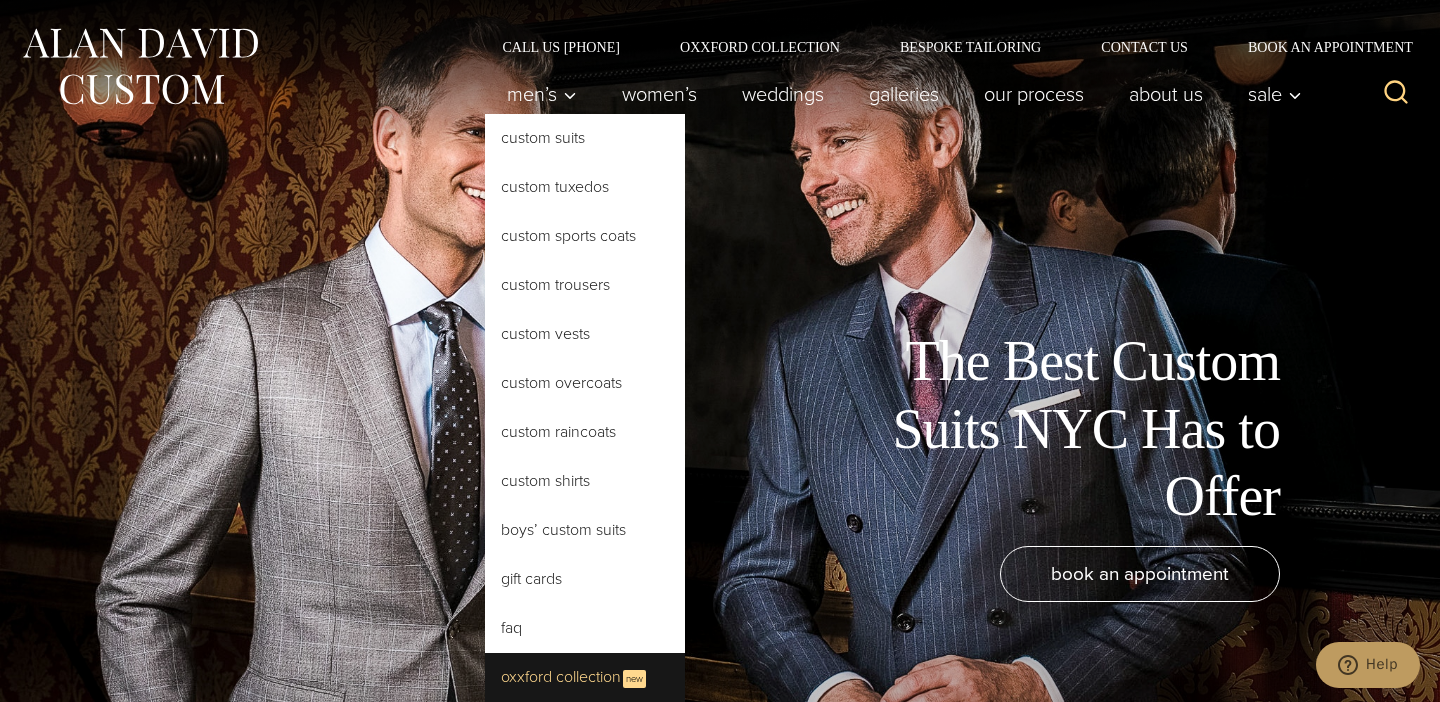 click on "Oxxford Collection New" at bounding box center (585, 677) 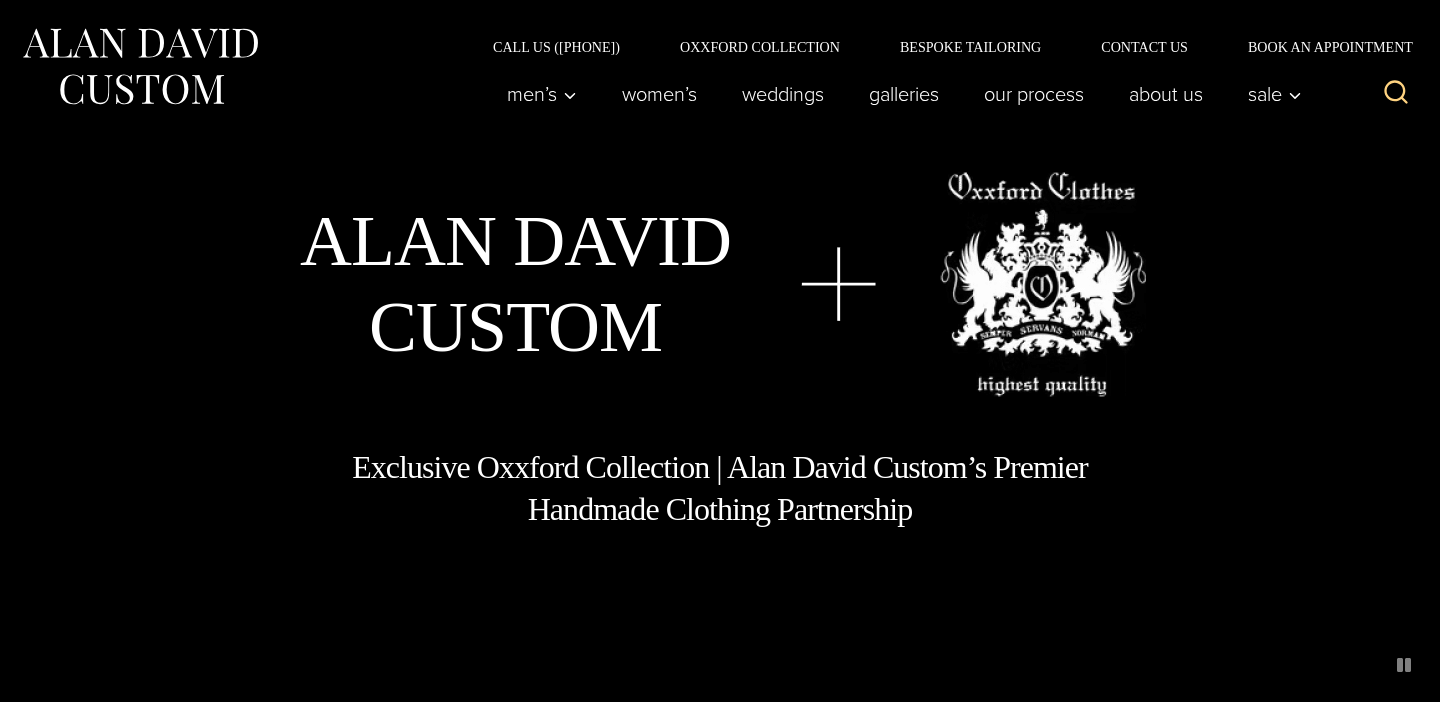 scroll, scrollTop: 0, scrollLeft: 0, axis: both 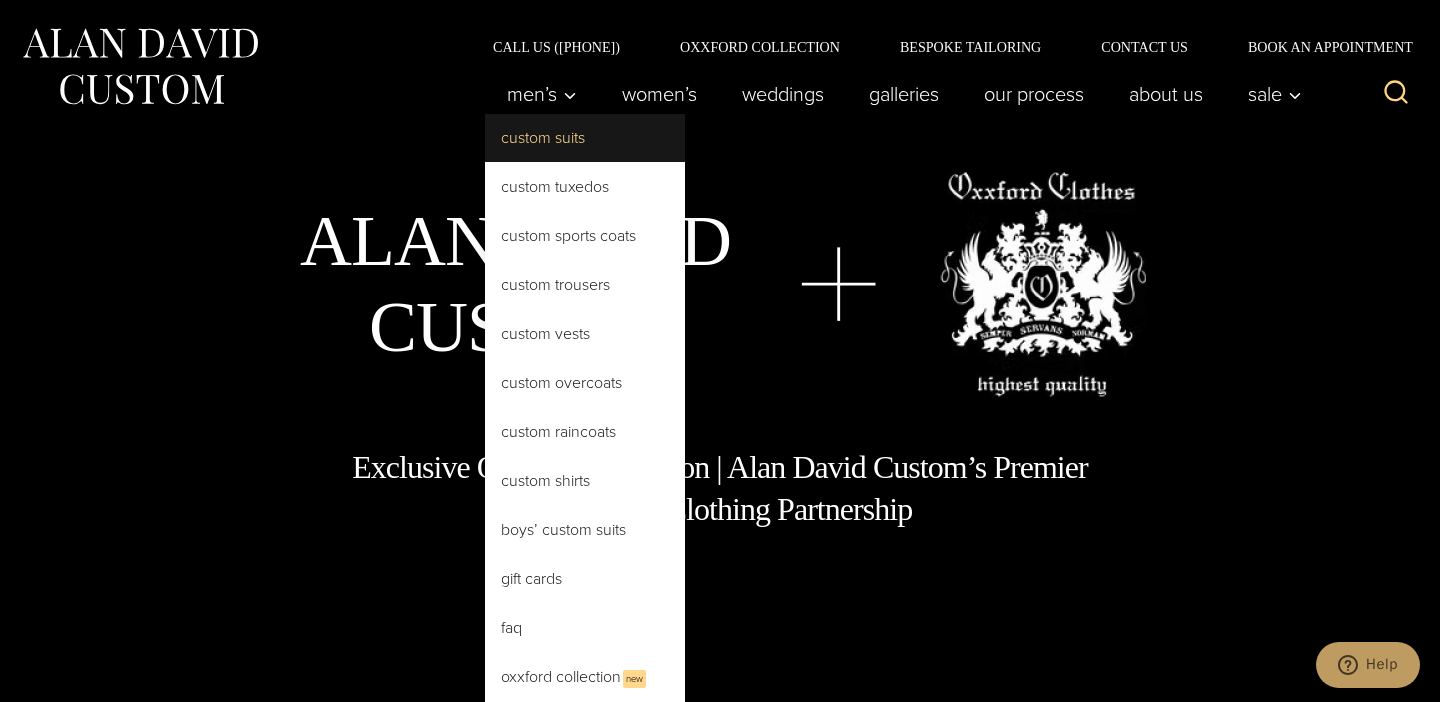 click on "Custom Suits" at bounding box center [585, 138] 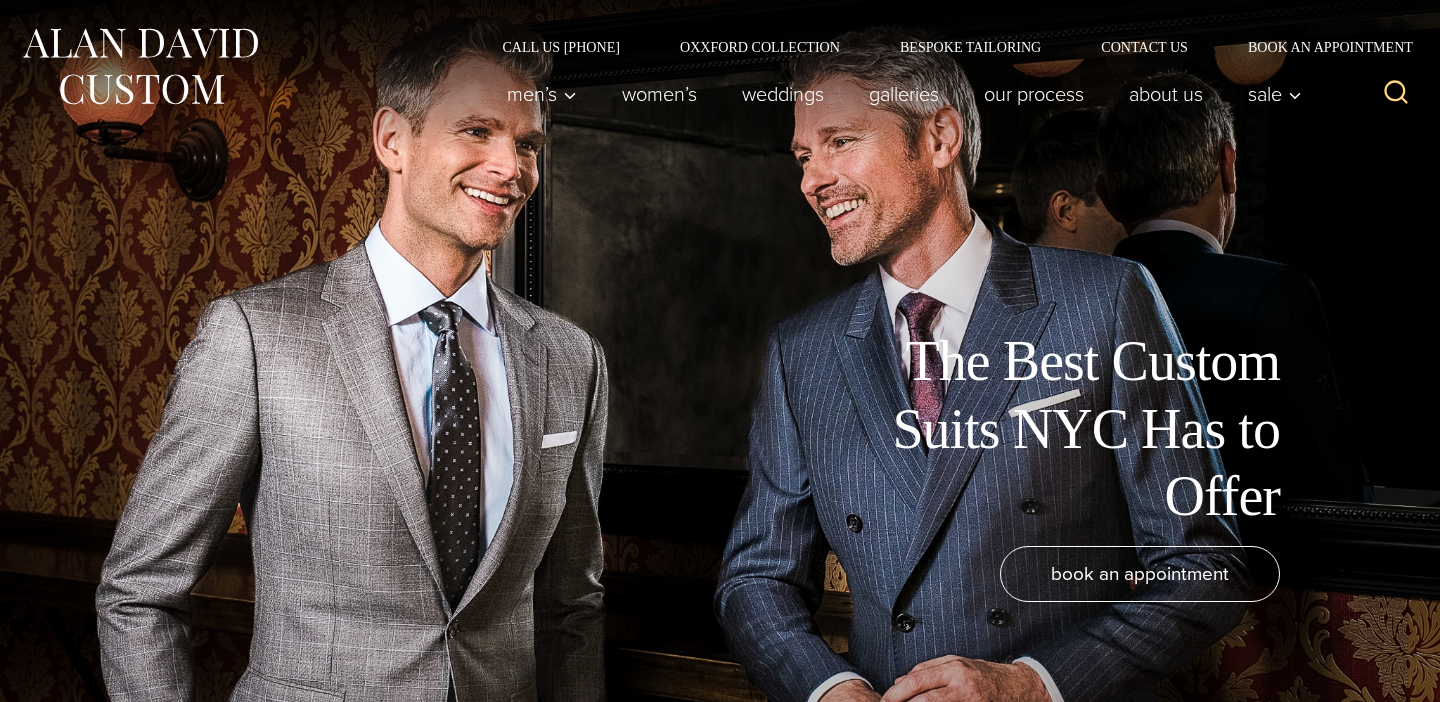 scroll, scrollTop: 0, scrollLeft: 0, axis: both 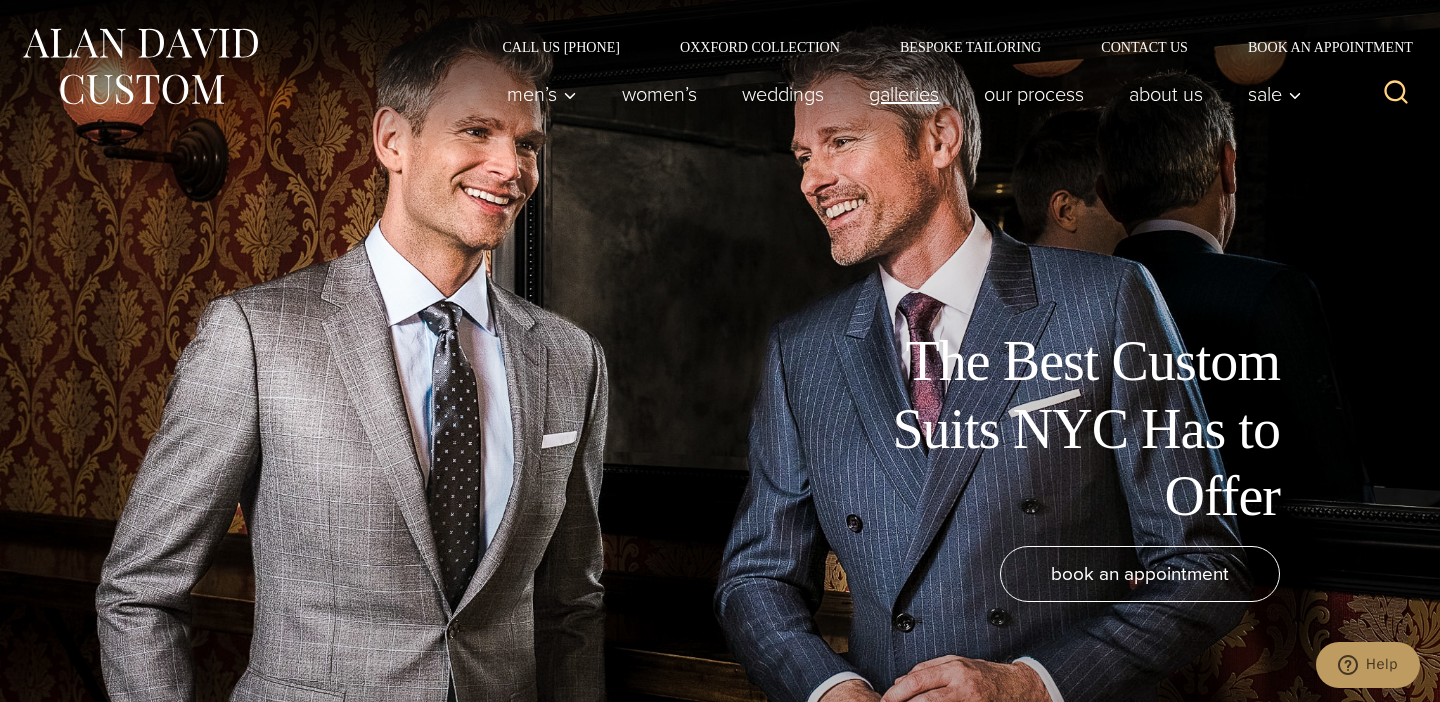 click on "Galleries" at bounding box center (904, 94) 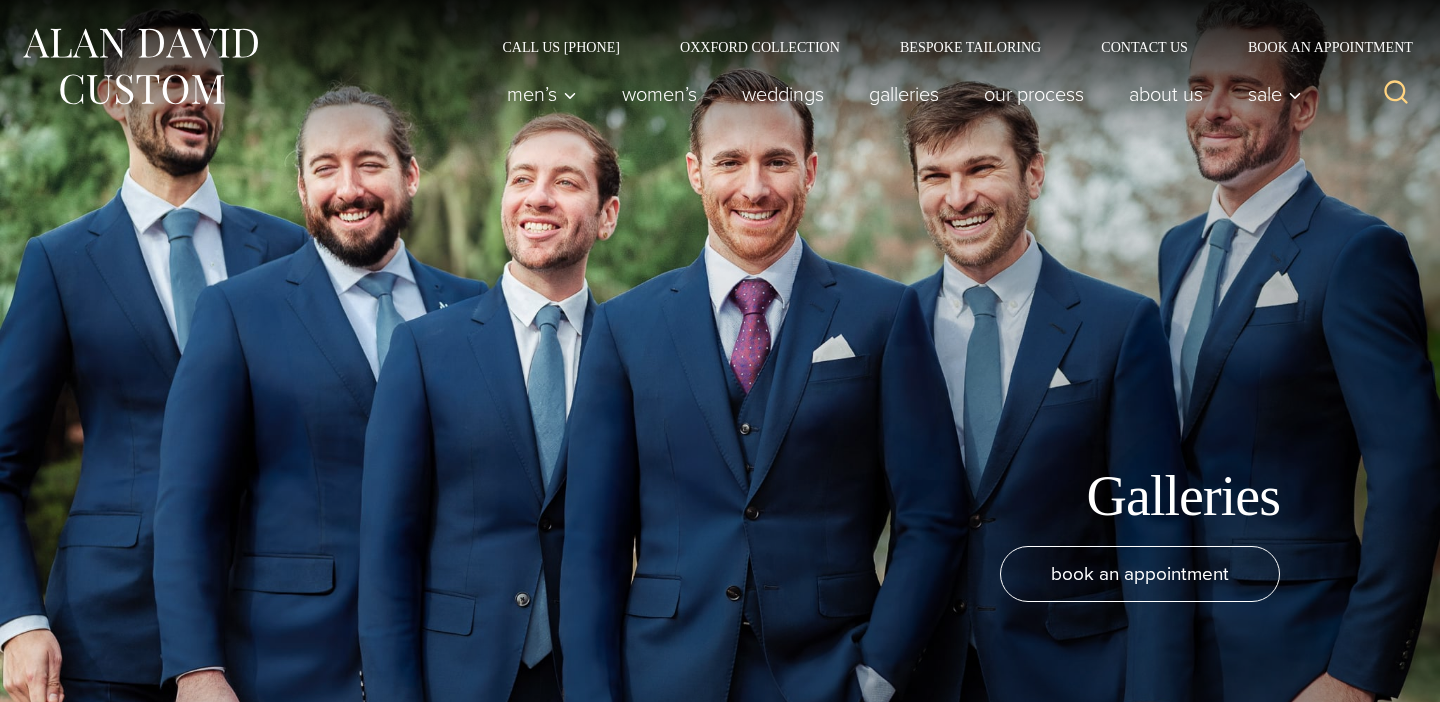 scroll, scrollTop: 0, scrollLeft: 0, axis: both 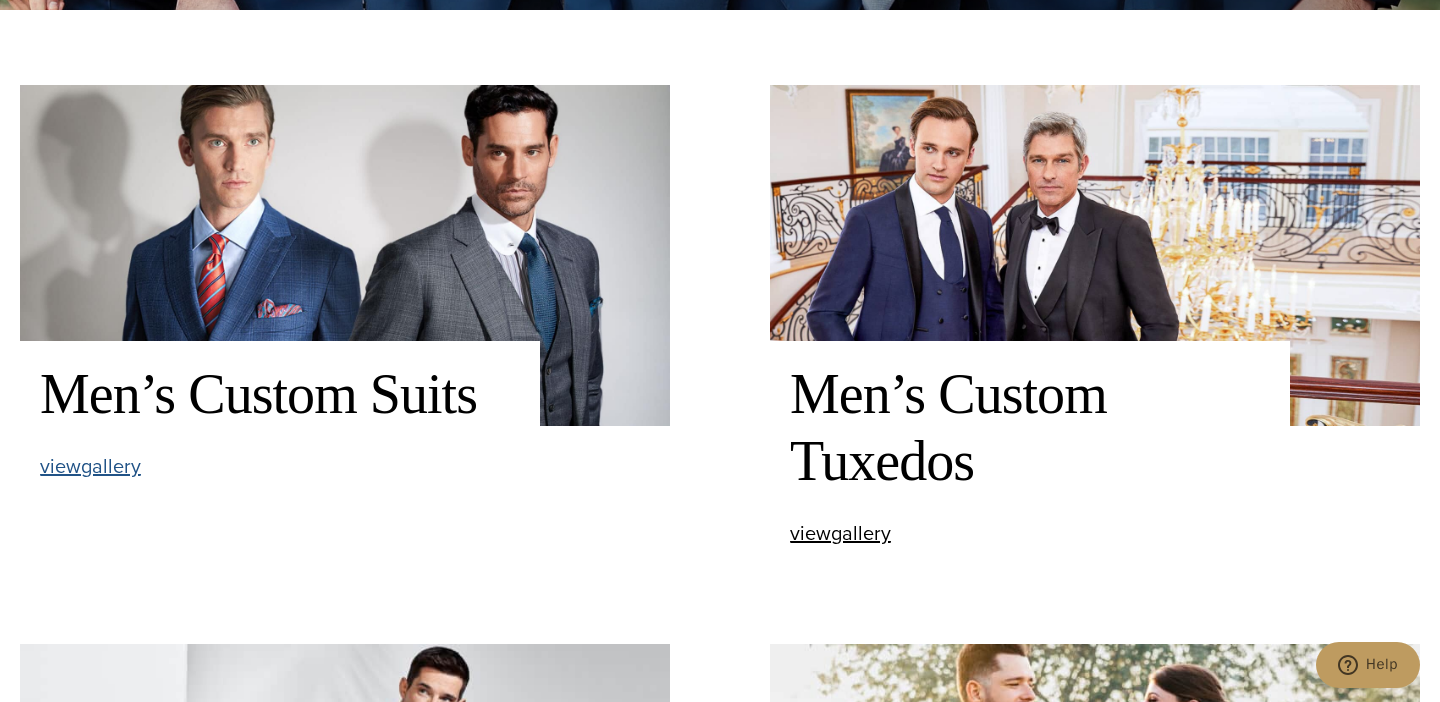 click on "view  Men’s Custom Suits  gallery" at bounding box center (90, 466) 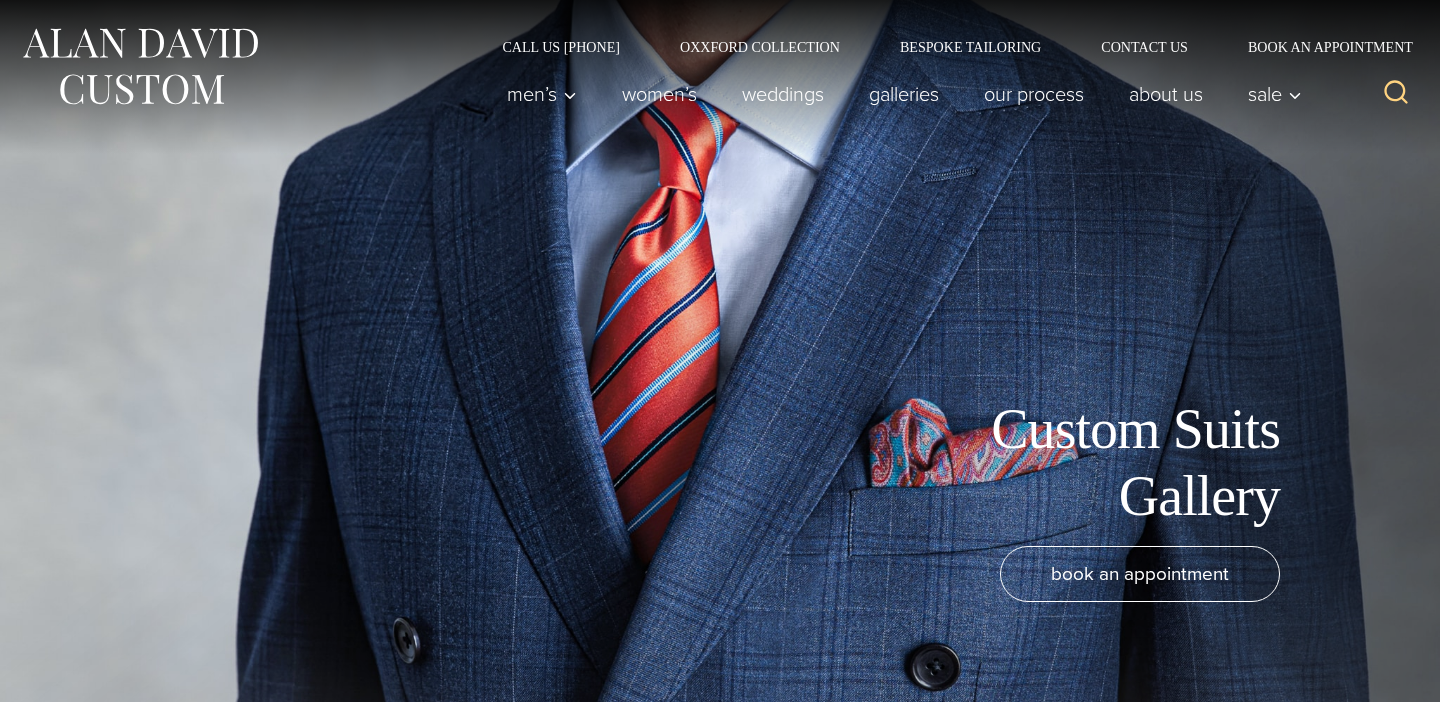 scroll, scrollTop: 0, scrollLeft: 0, axis: both 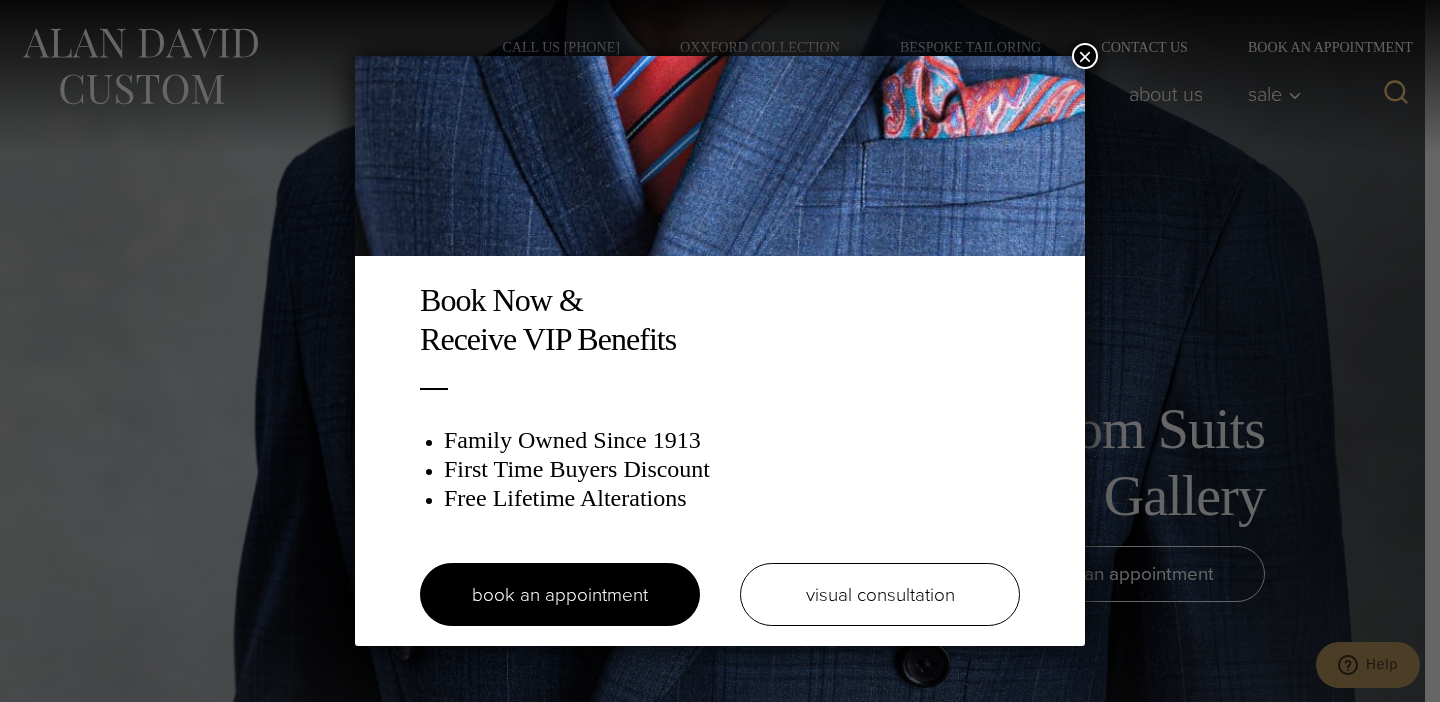 click on "×" at bounding box center (1085, 56) 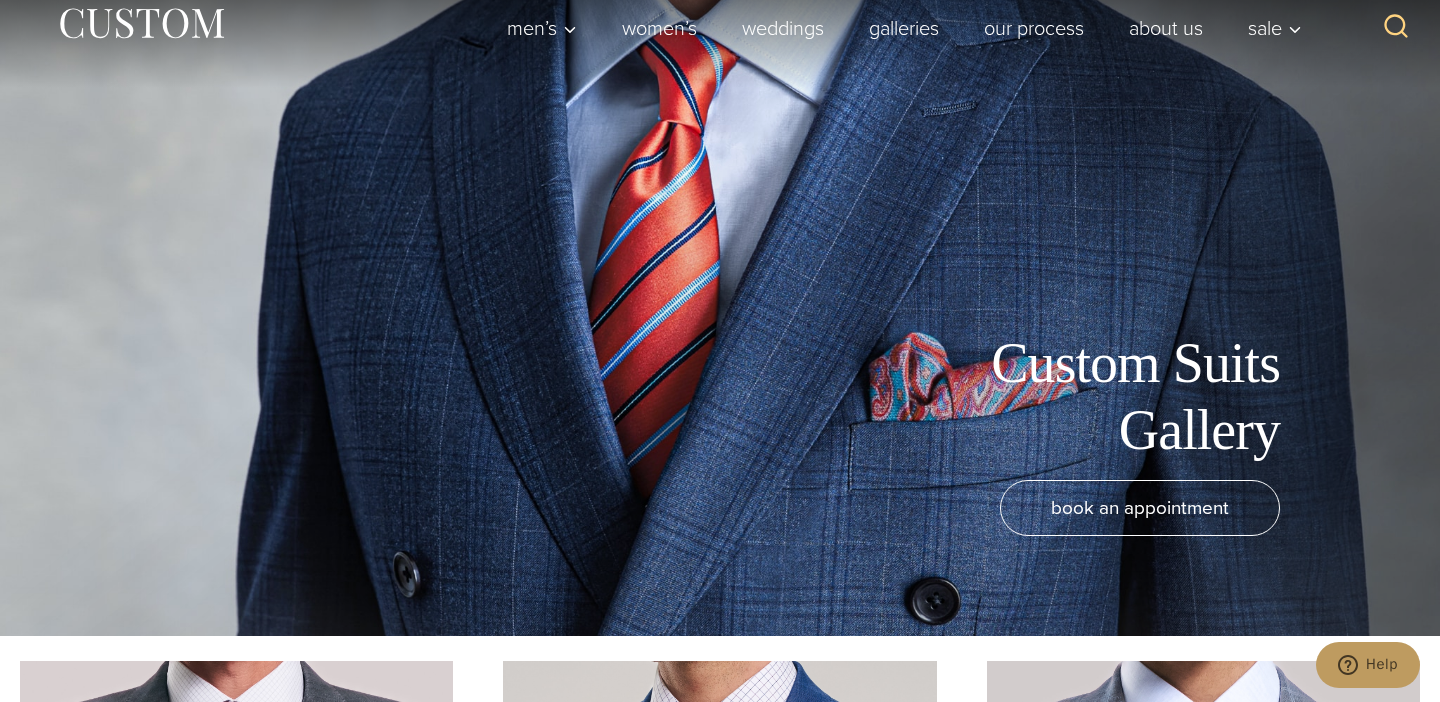 scroll, scrollTop: 0, scrollLeft: 0, axis: both 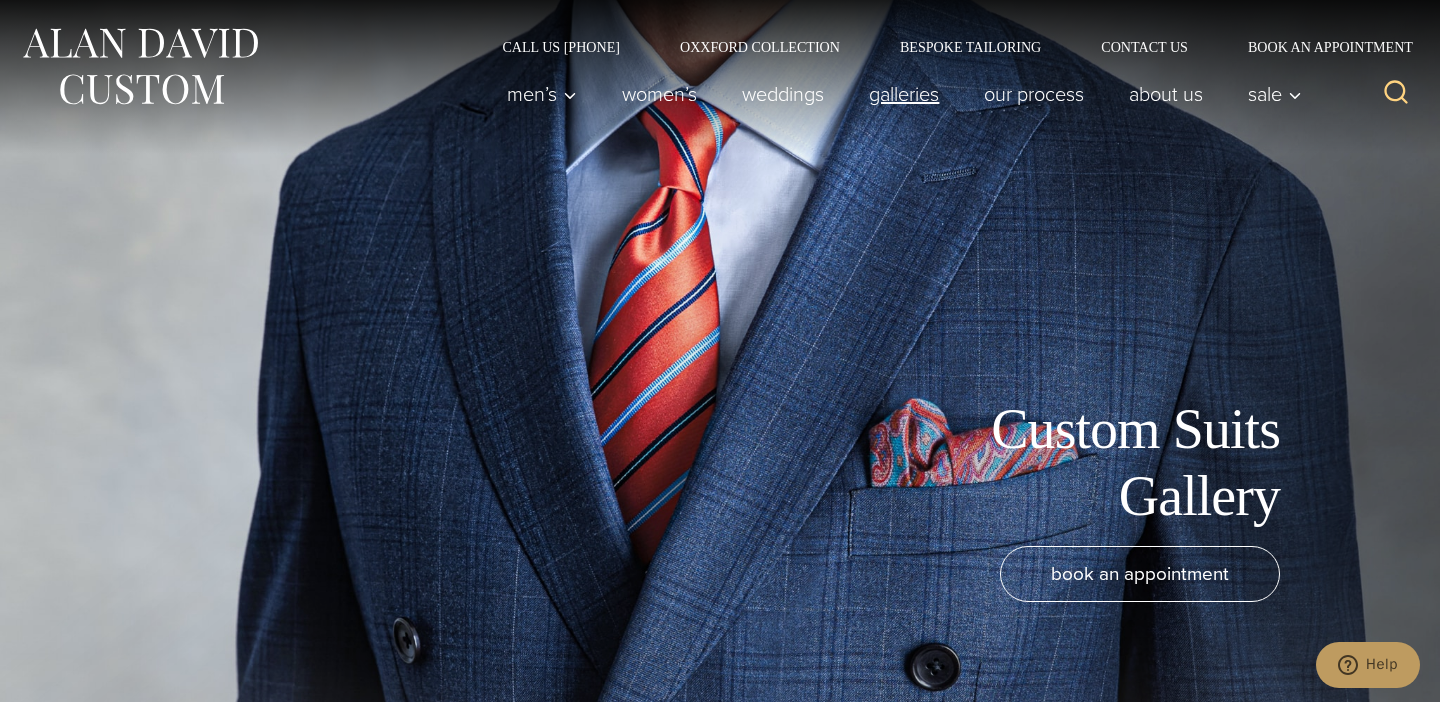 click on "Galleries" at bounding box center [904, 94] 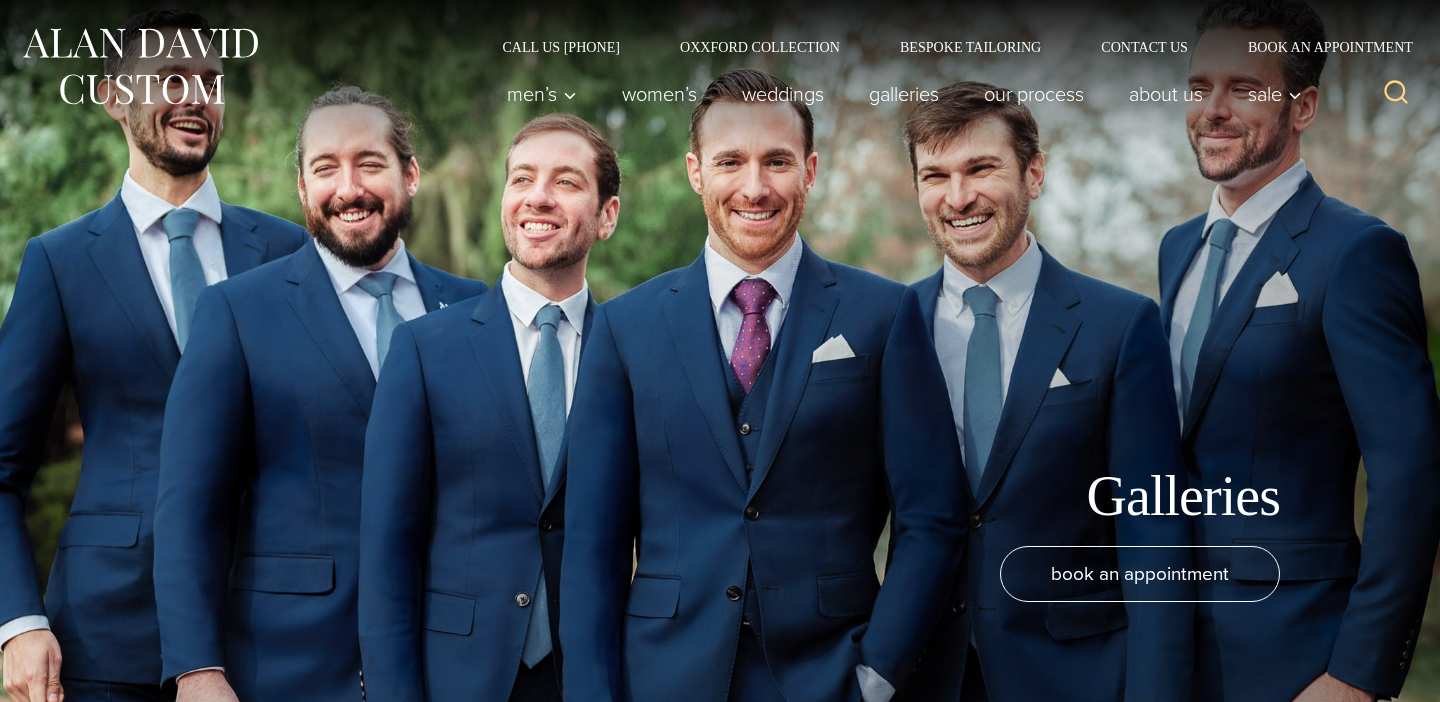 scroll, scrollTop: 0, scrollLeft: 0, axis: both 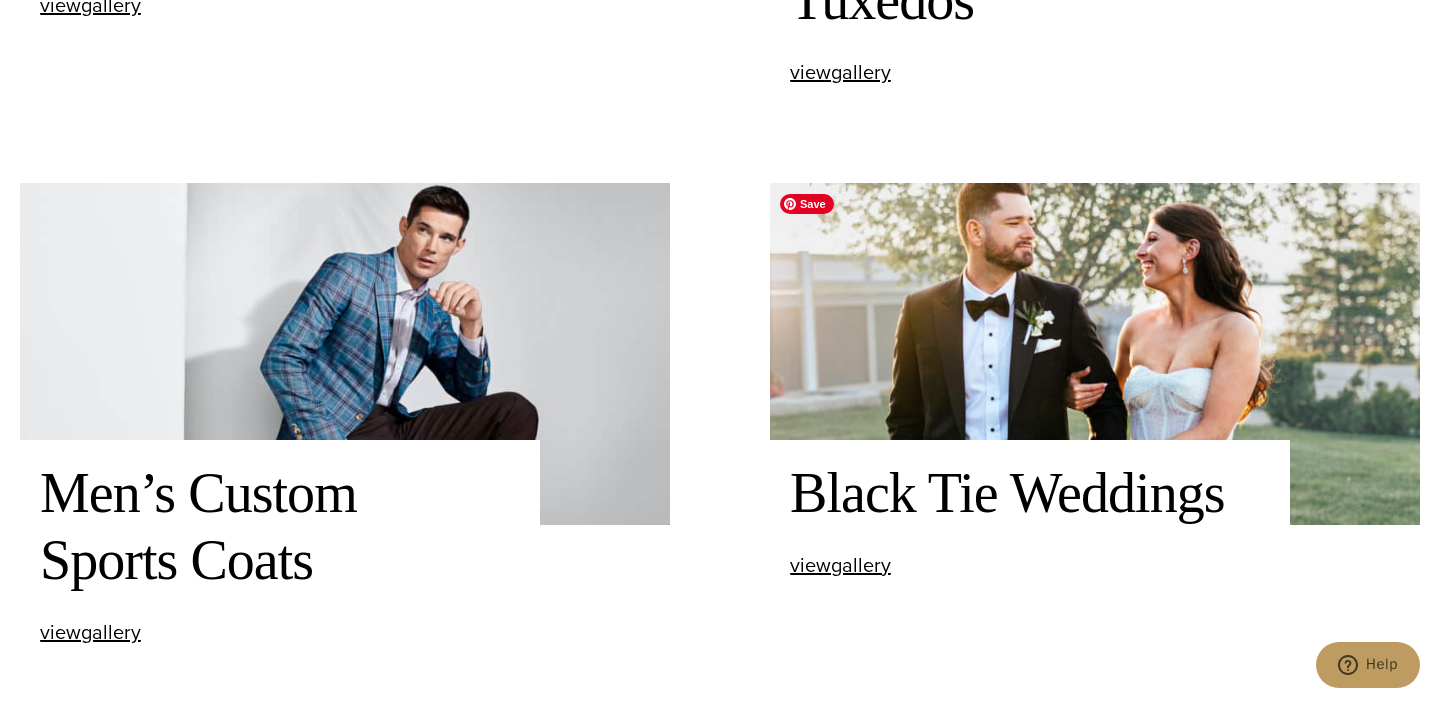 click at bounding box center [1095, 353] 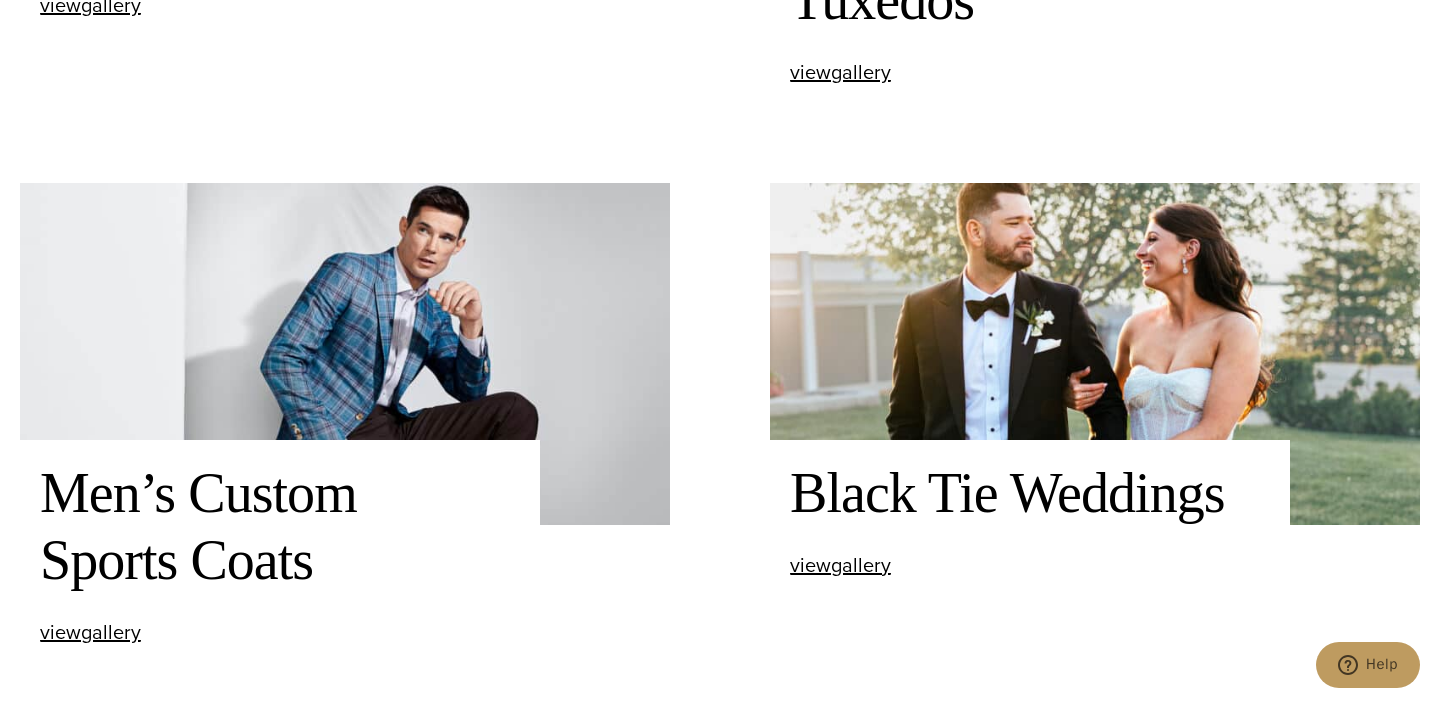 click on "Black Tie Weddings
view  Black Tie Weddings  gallery" at bounding box center (1030, 518) 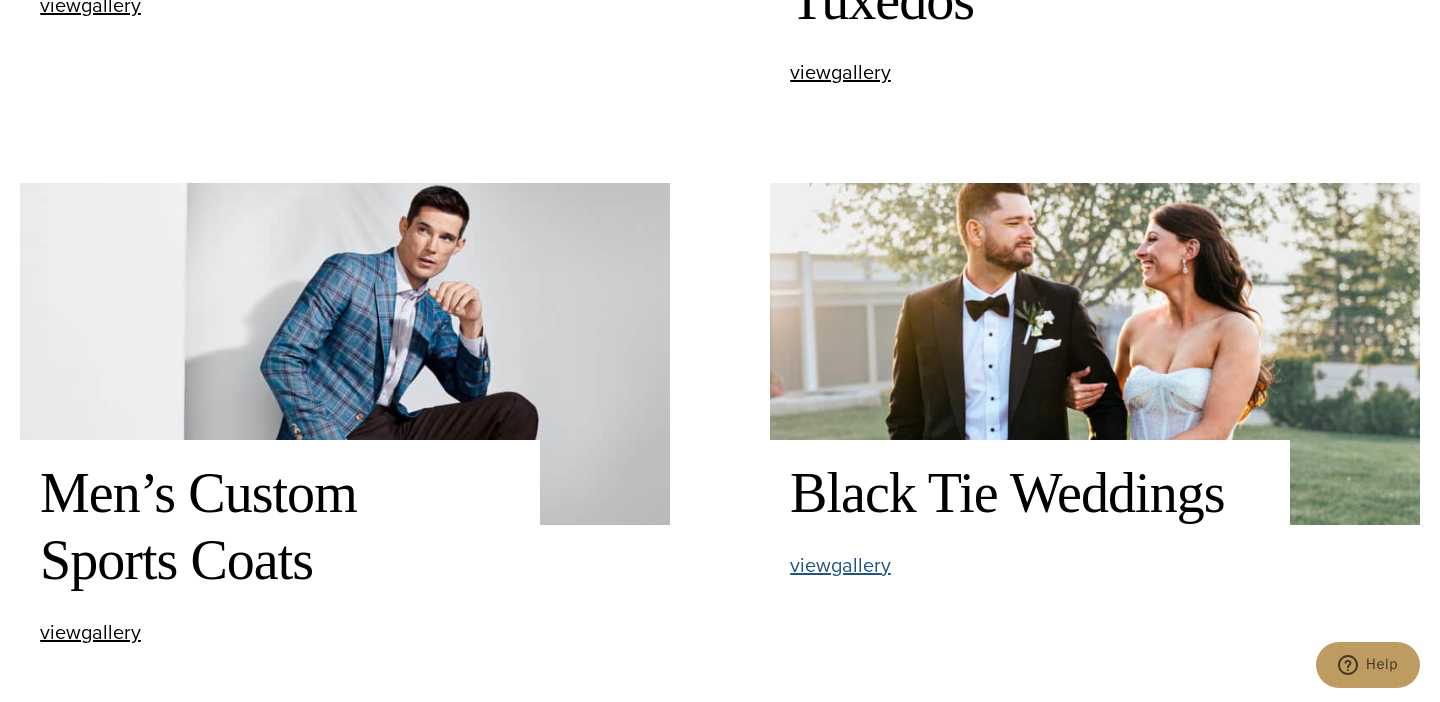 click on "view  Black Tie Weddings  gallery" at bounding box center [840, 565] 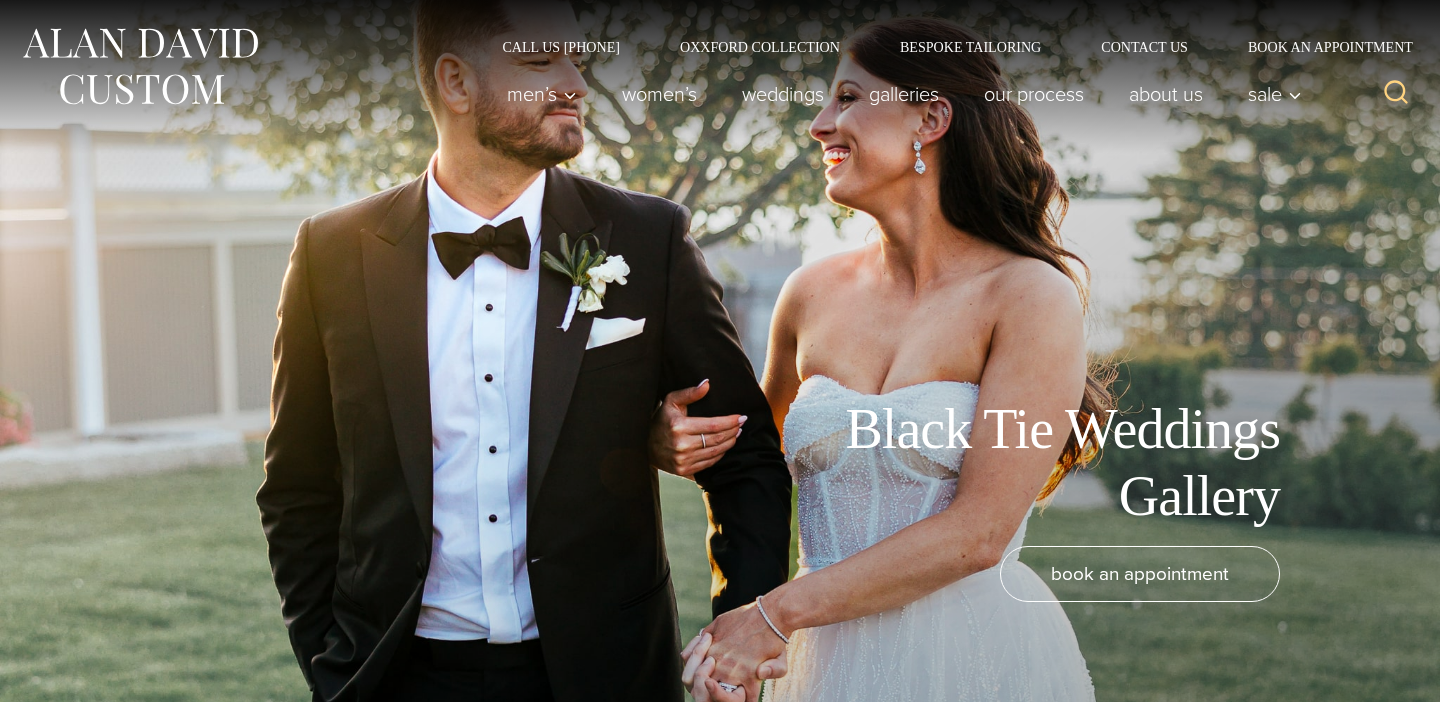 scroll, scrollTop: 0, scrollLeft: 0, axis: both 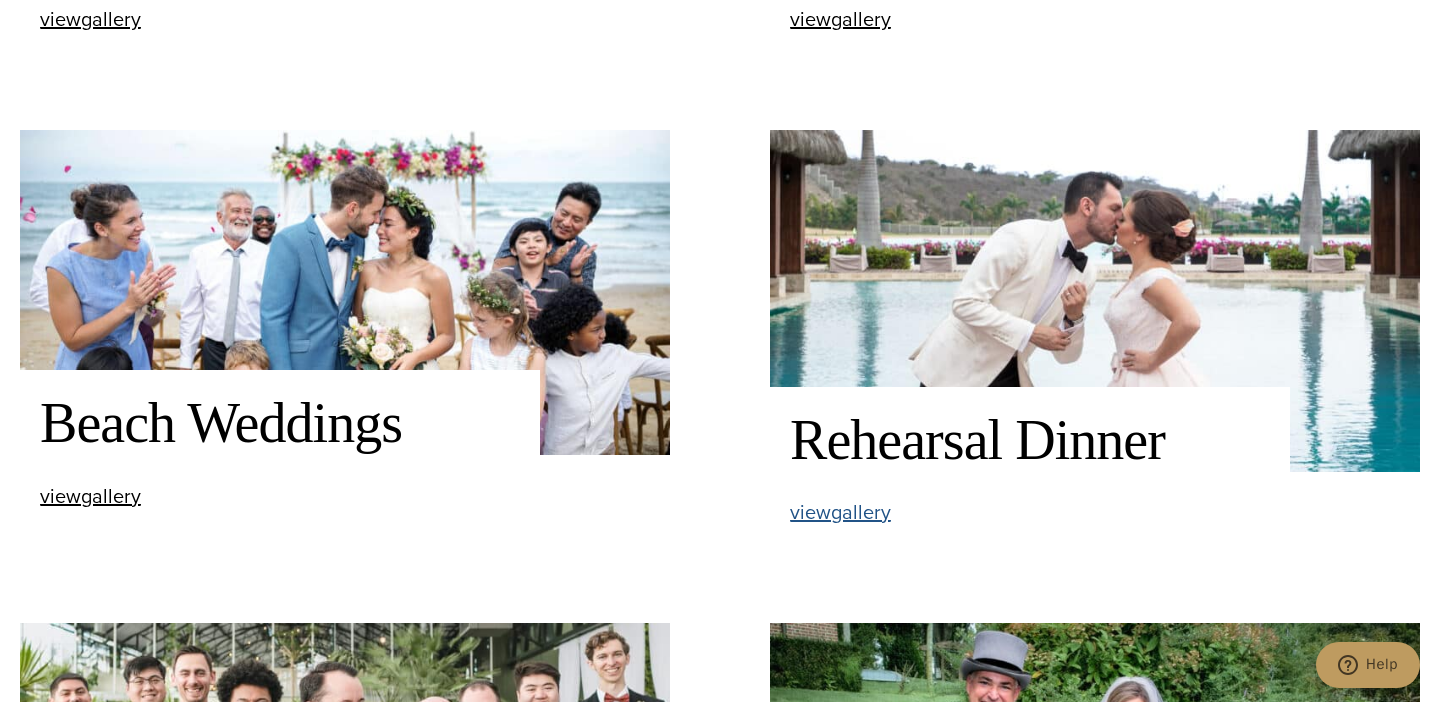 click on "view  Rehearsal Dinner  gallery" at bounding box center [840, 512] 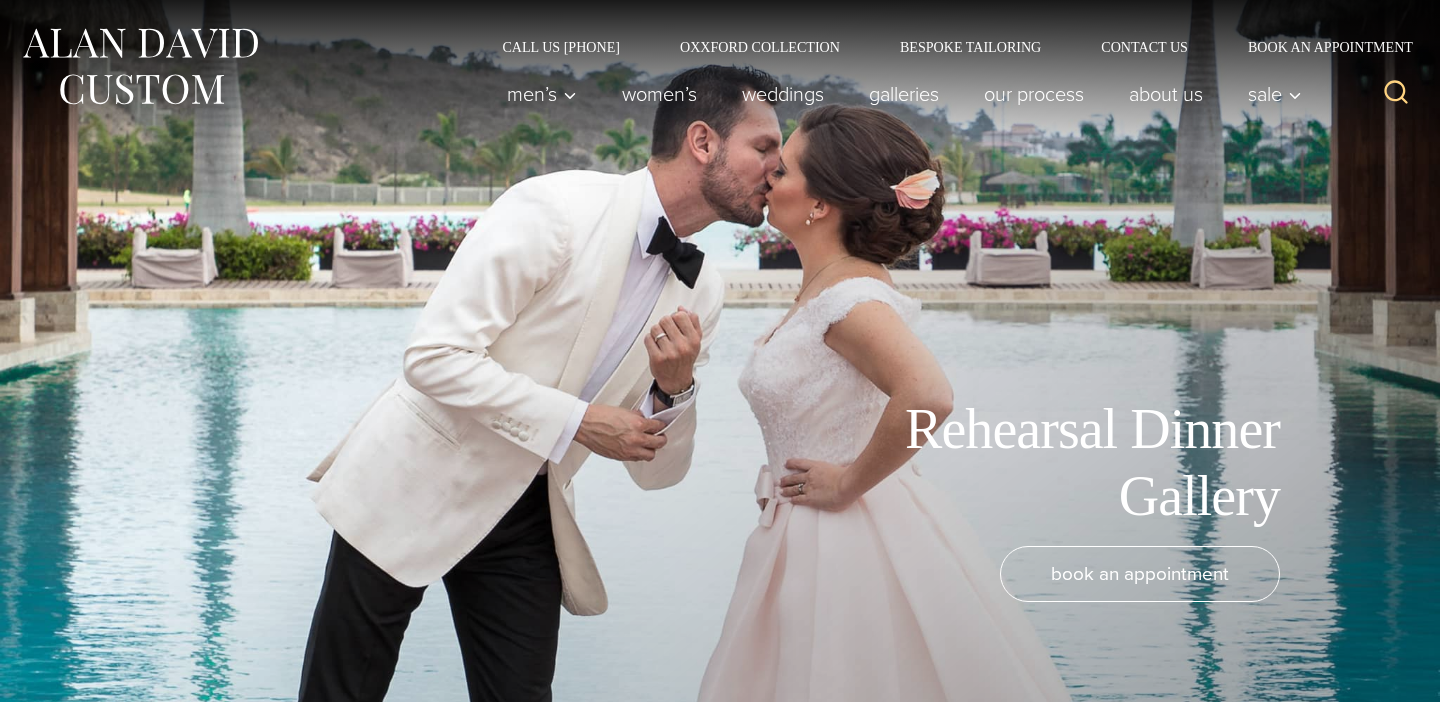 scroll, scrollTop: 0, scrollLeft: 0, axis: both 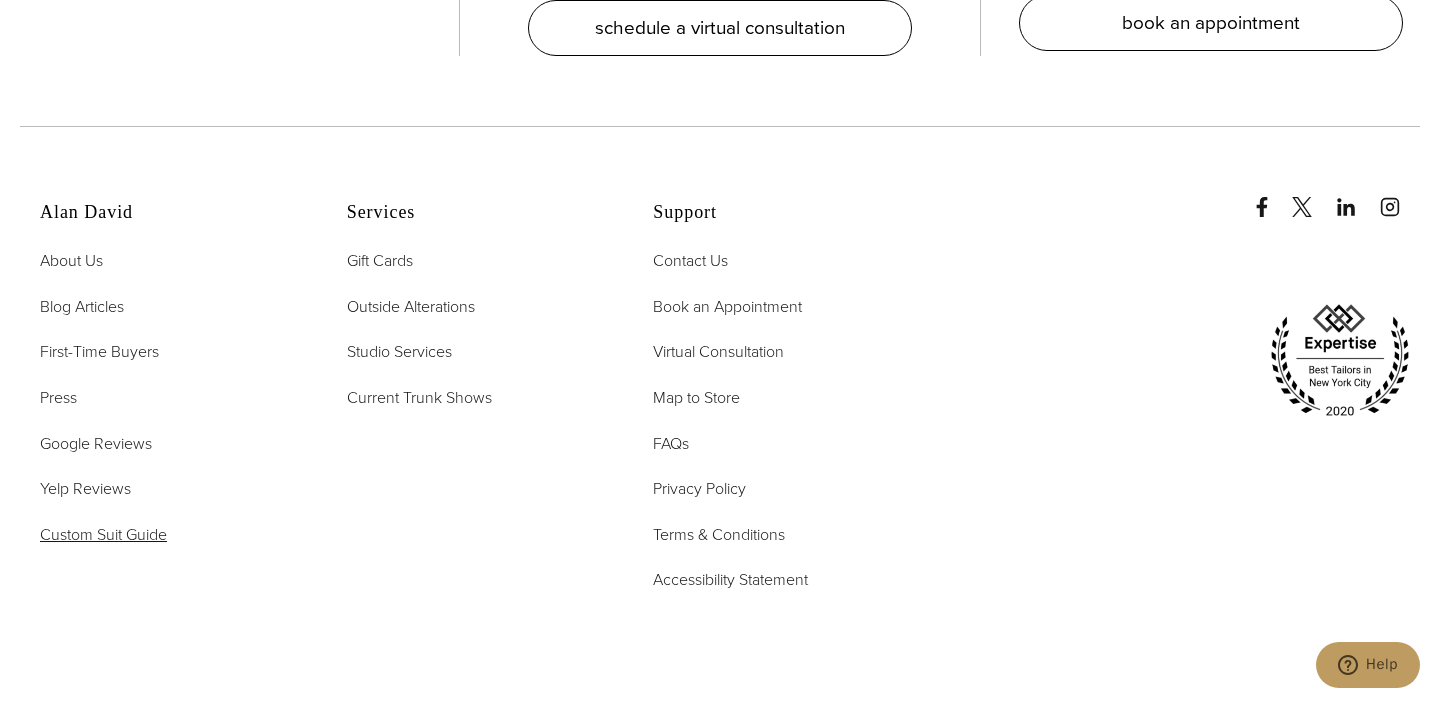 click on "Custom Suit Guide" at bounding box center [103, 534] 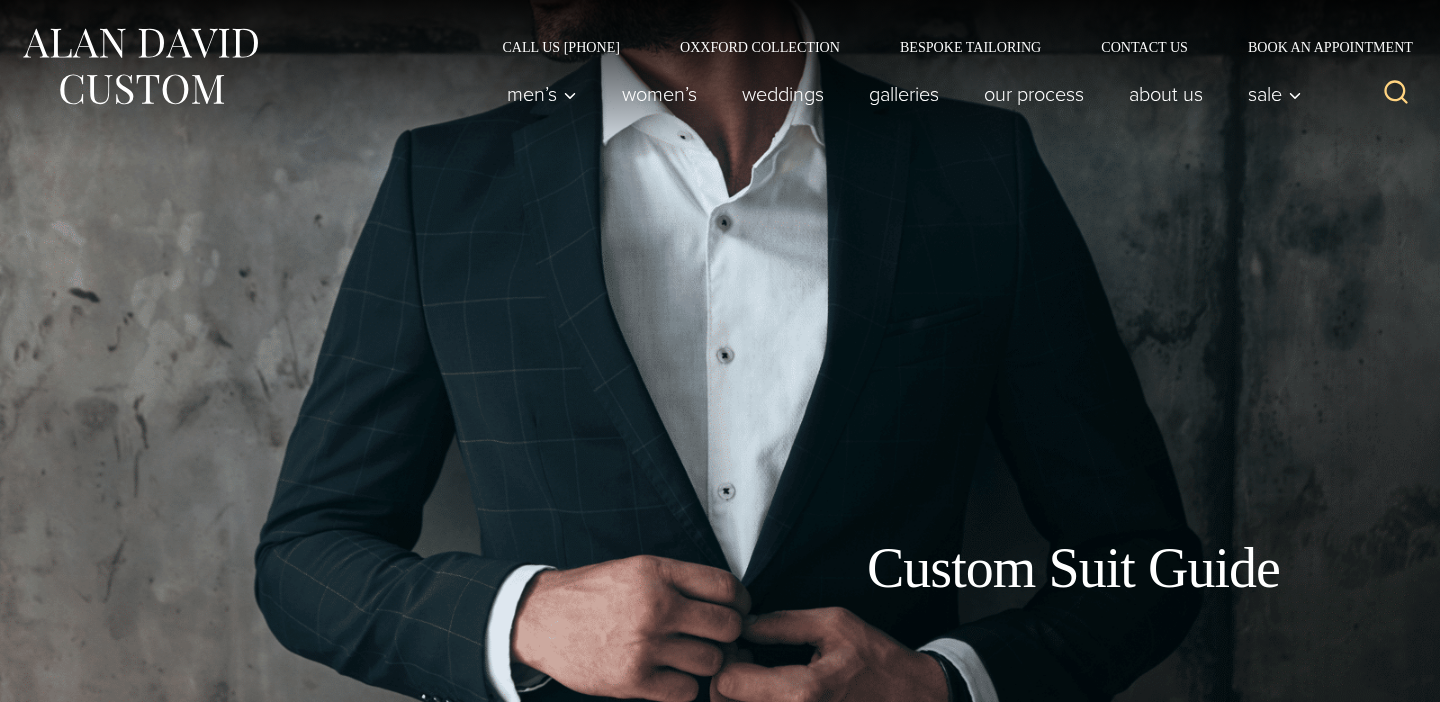 scroll, scrollTop: 0, scrollLeft: 0, axis: both 